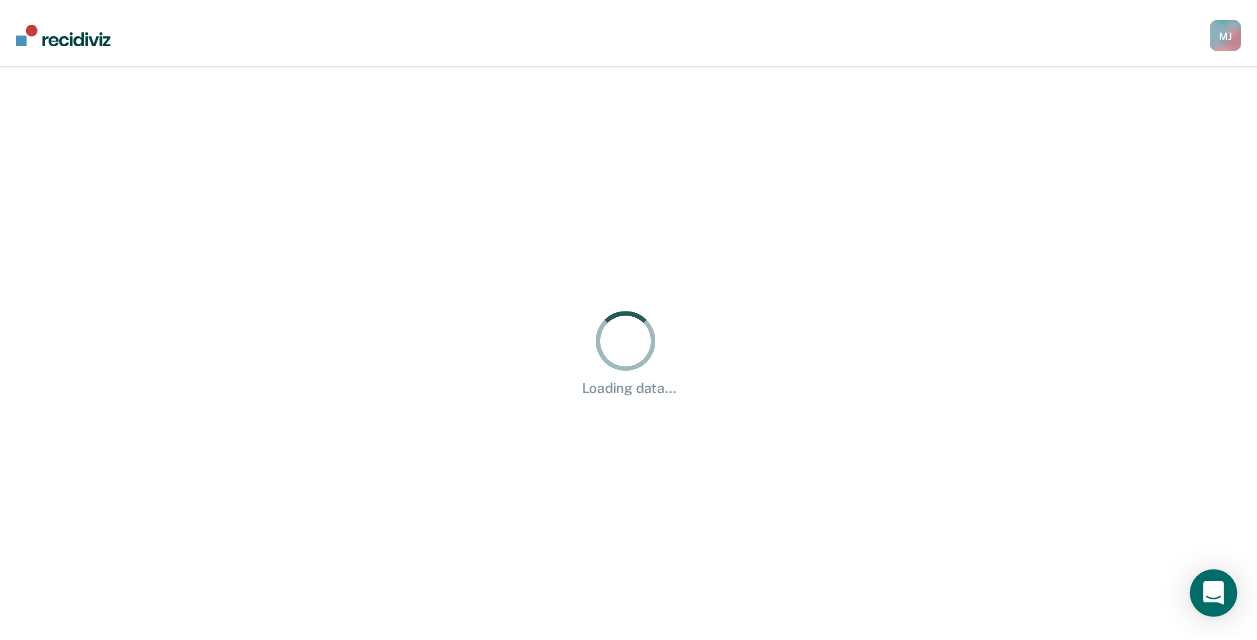 scroll, scrollTop: 0, scrollLeft: 0, axis: both 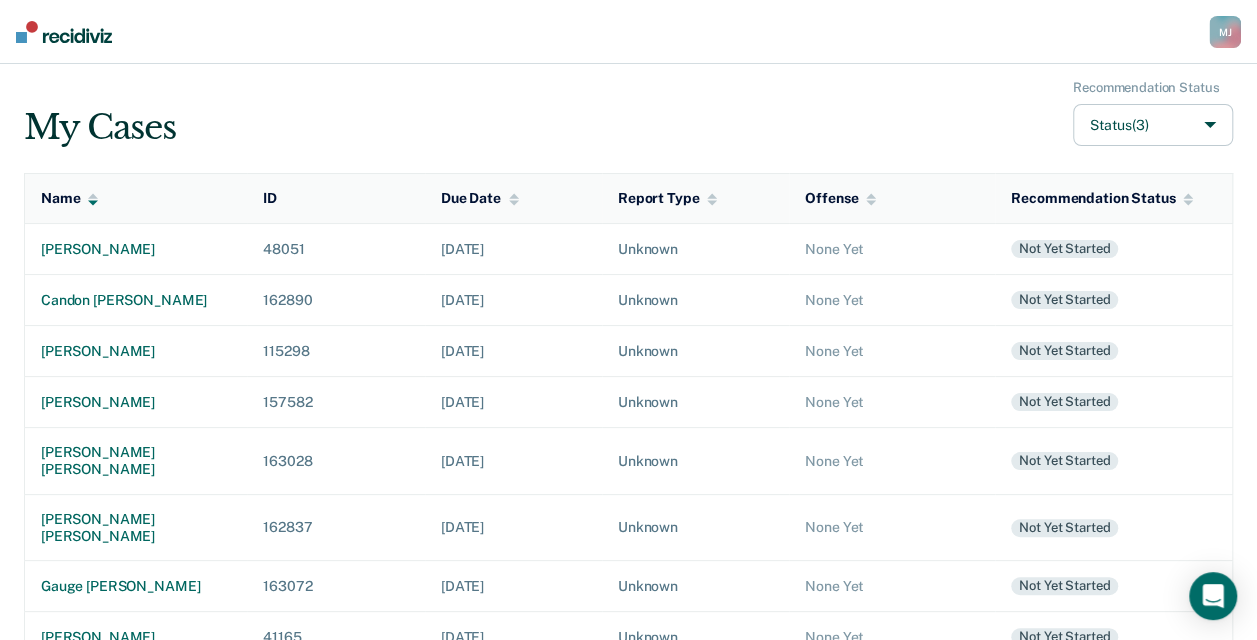 click on "Status  (3)" at bounding box center [1153, 125] 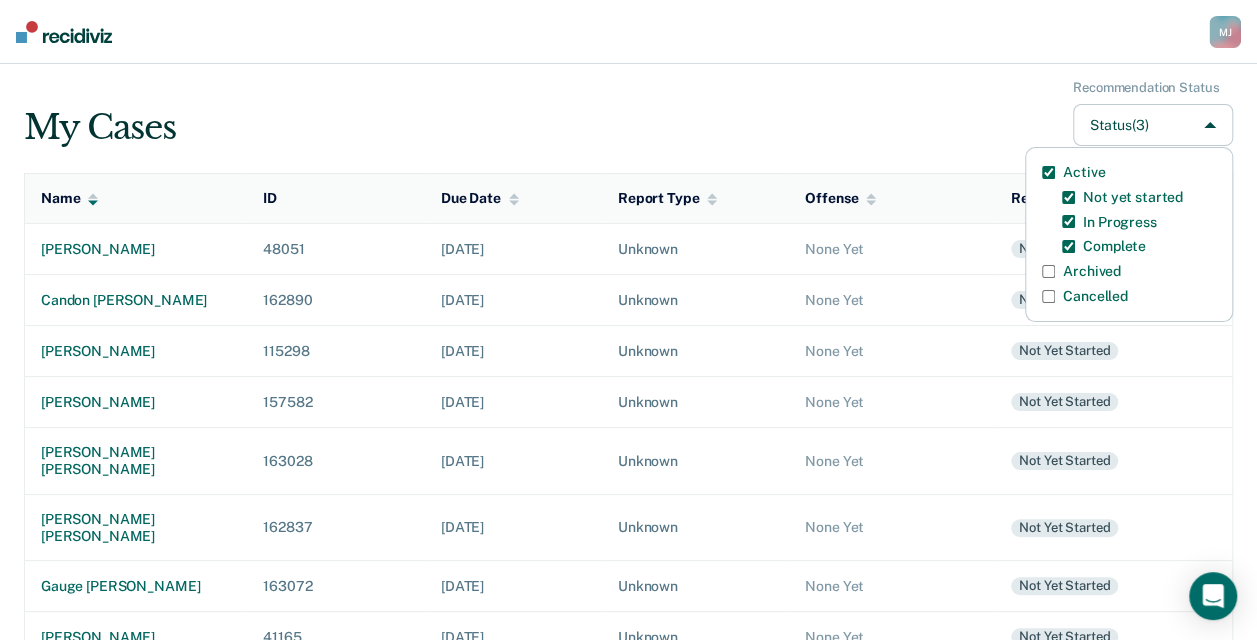 click on "Archived" at bounding box center (1092, 271) 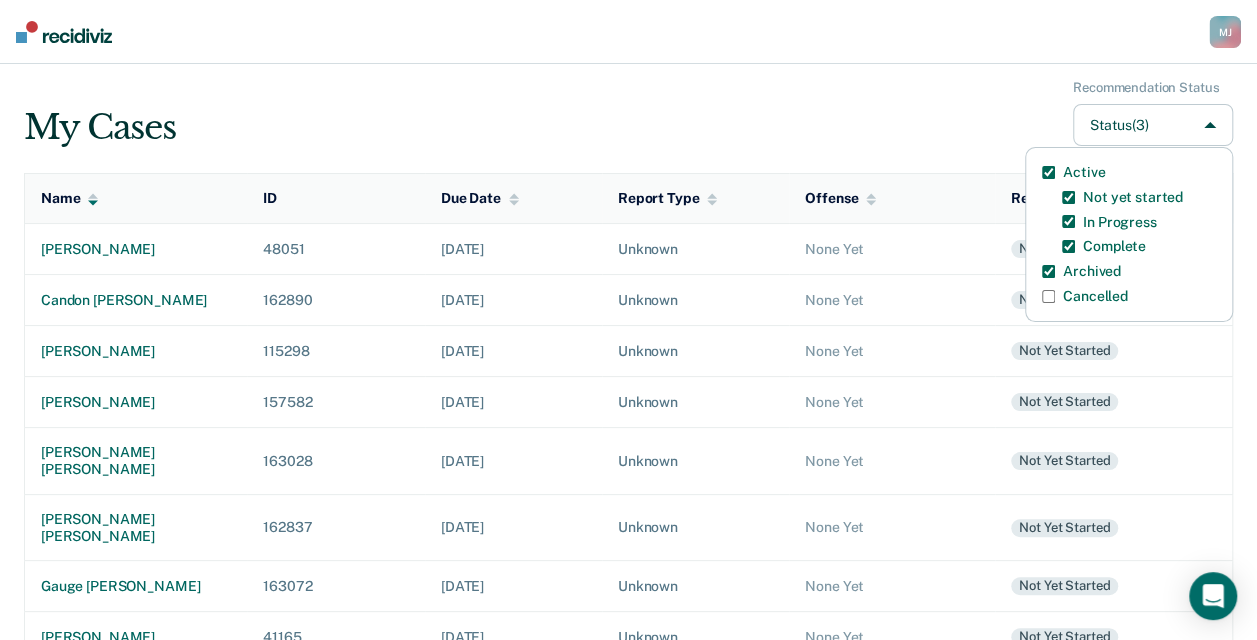 checkbox on "true" 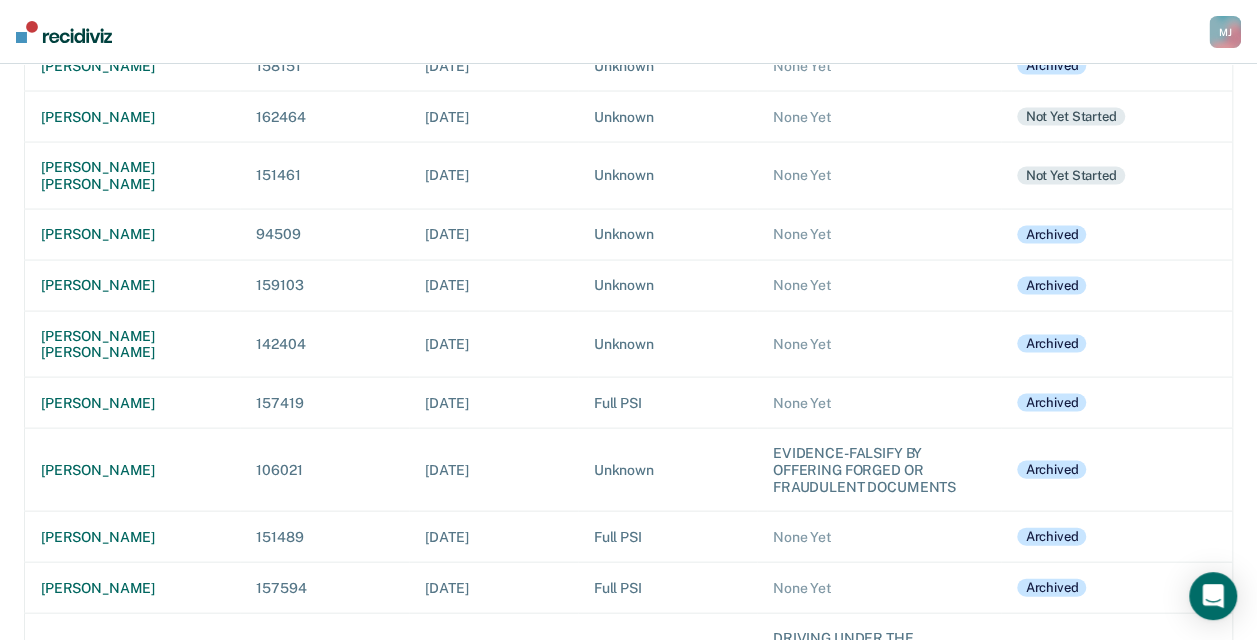 scroll, scrollTop: 5700, scrollLeft: 0, axis: vertical 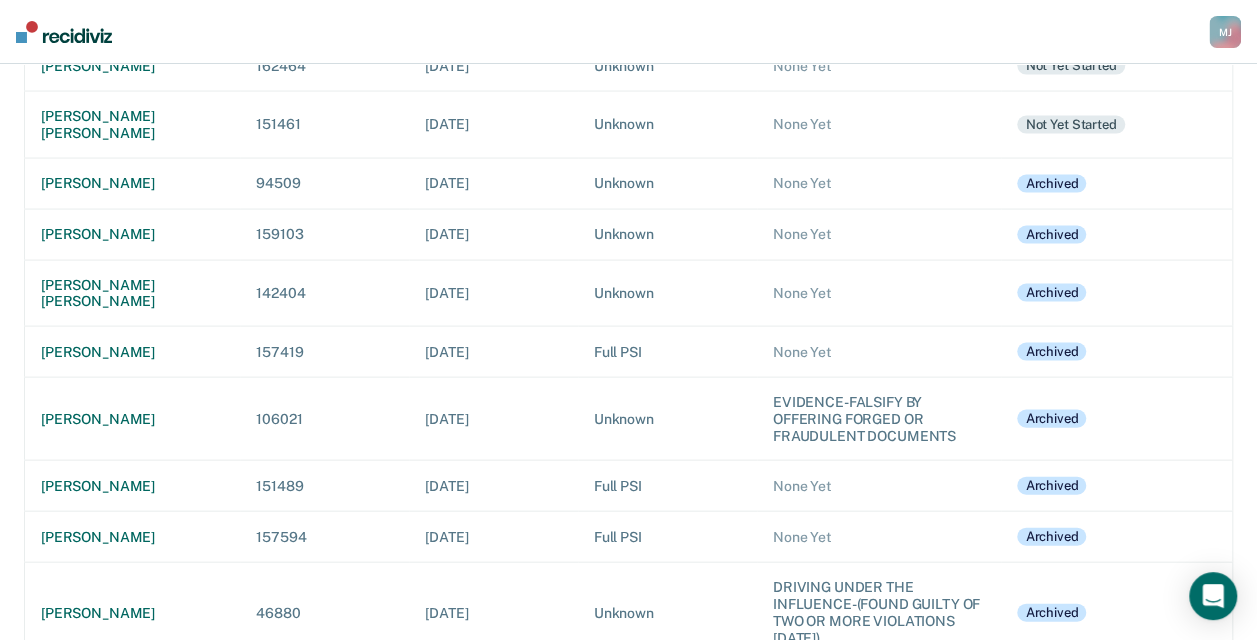 click on "[PERSON_NAME]" at bounding box center [133, 939] 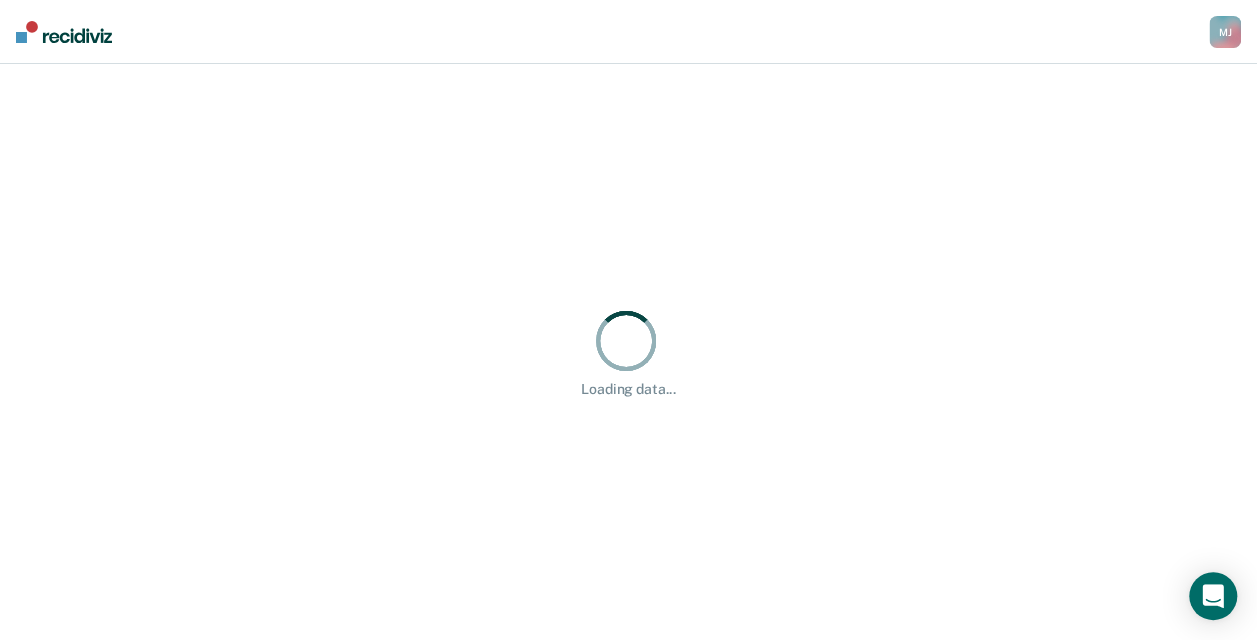 scroll, scrollTop: 0, scrollLeft: 0, axis: both 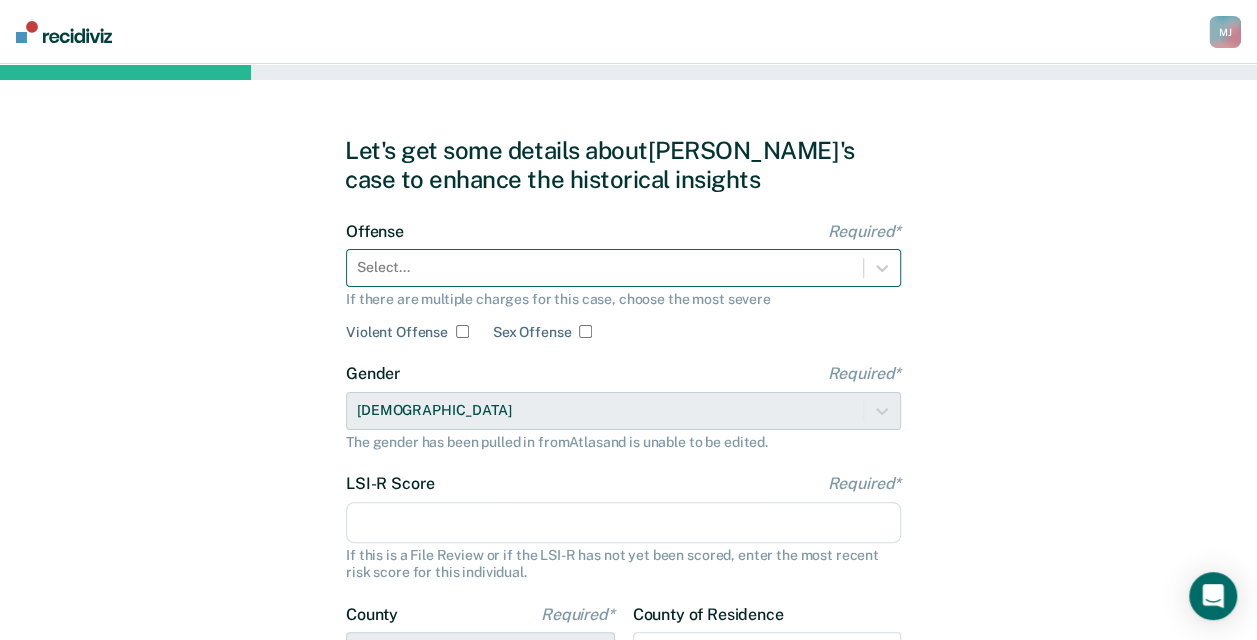 click at bounding box center [605, 267] 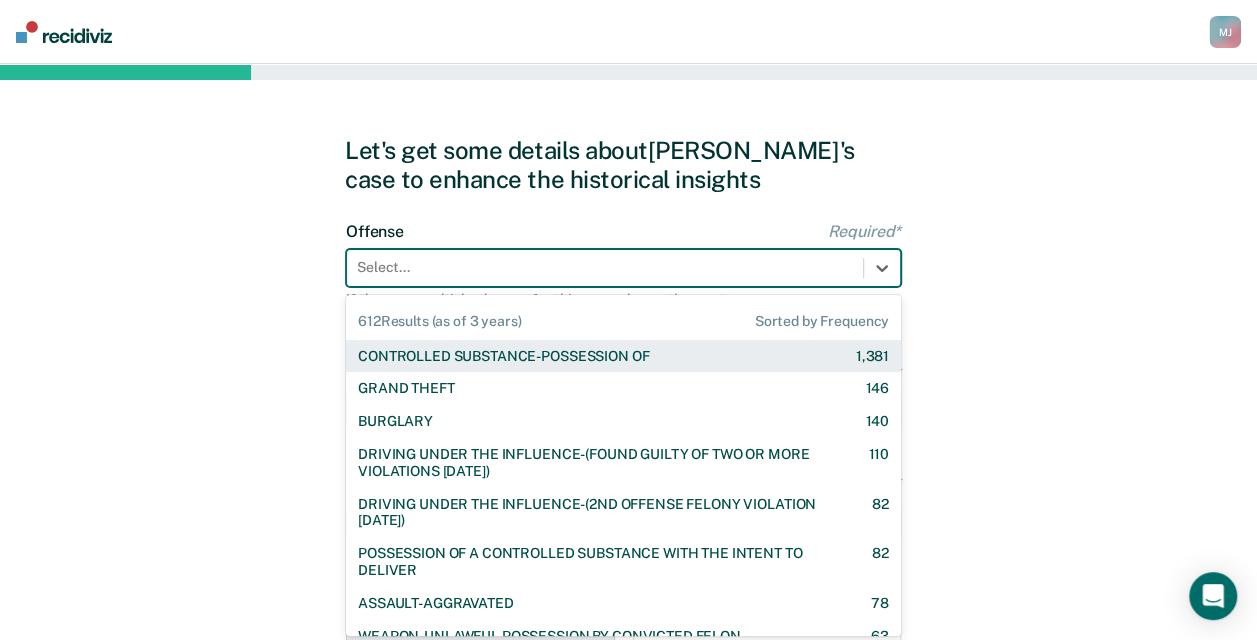 click on "CONTROLLED SUBSTANCE-POSSESSION OF 1,381" at bounding box center (623, 356) 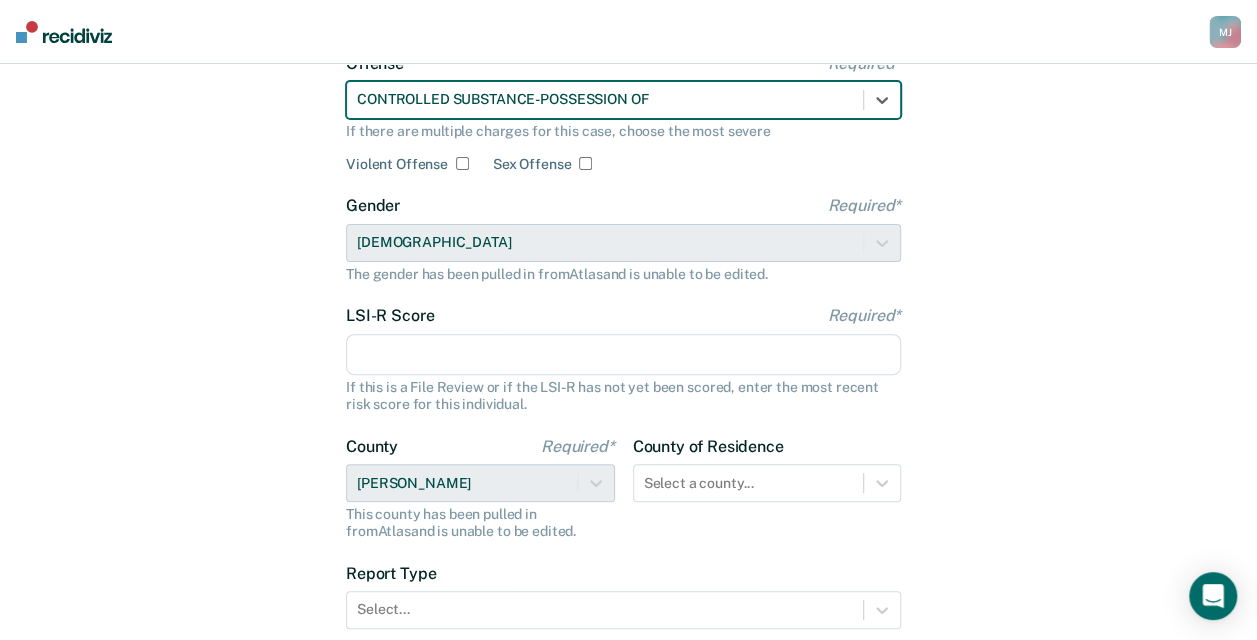 scroll, scrollTop: 200, scrollLeft: 0, axis: vertical 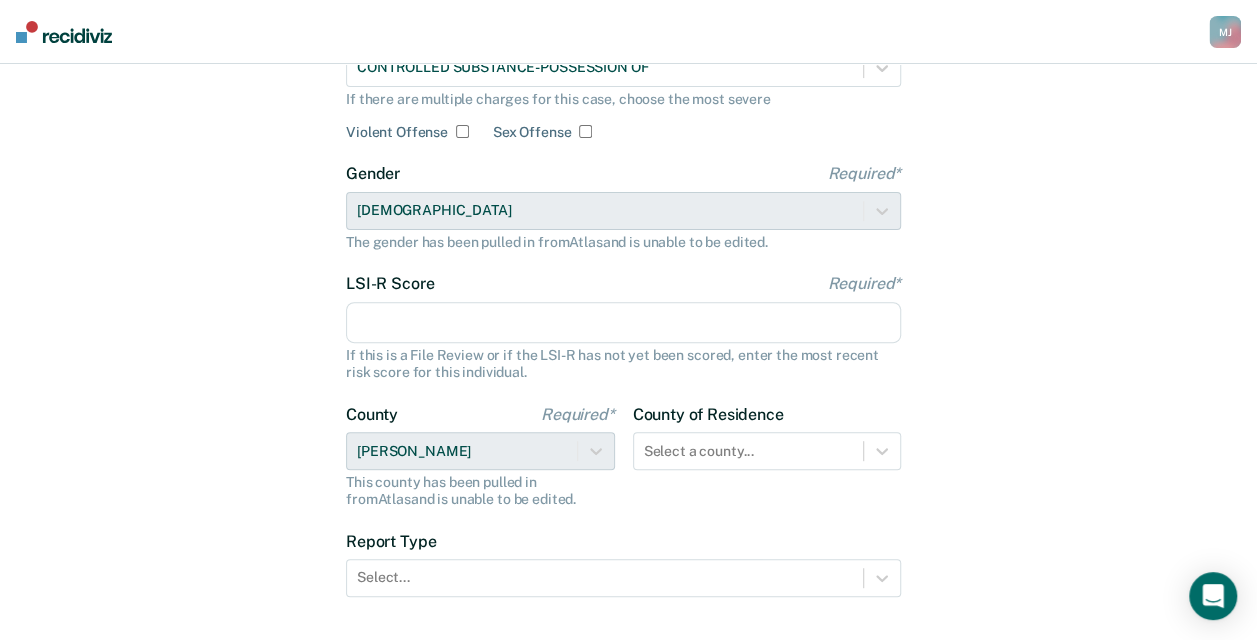 click on "LSI-R Score  Required*" at bounding box center (623, 323) 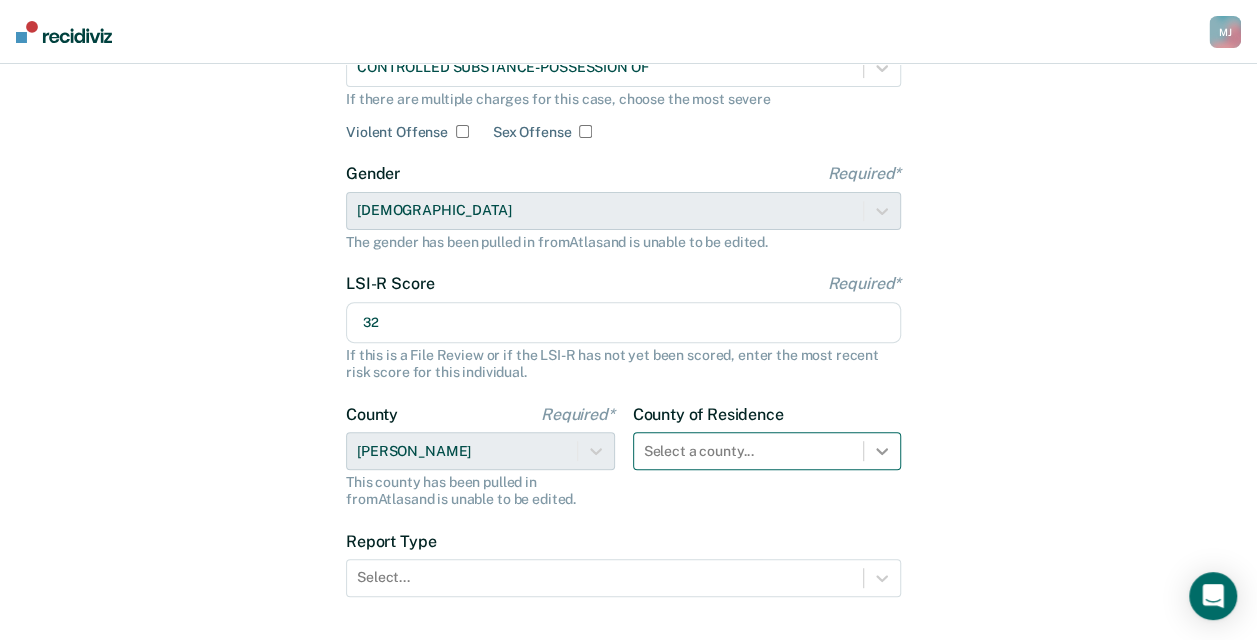 type on "32" 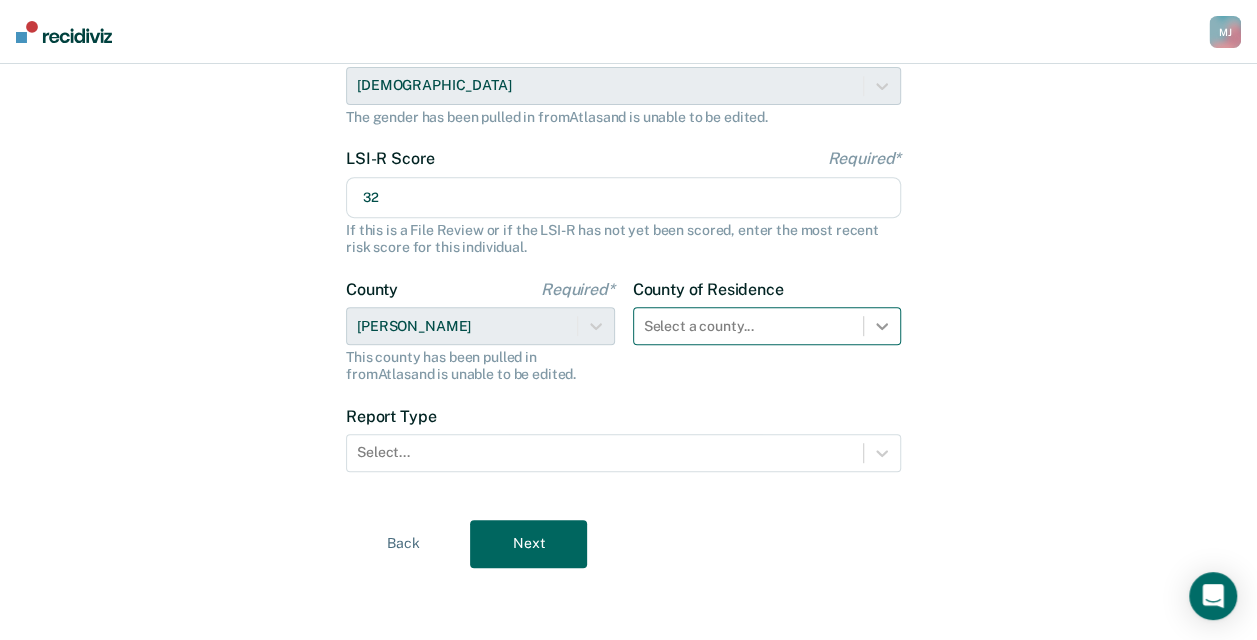 click on "Select a county..." at bounding box center (767, 326) 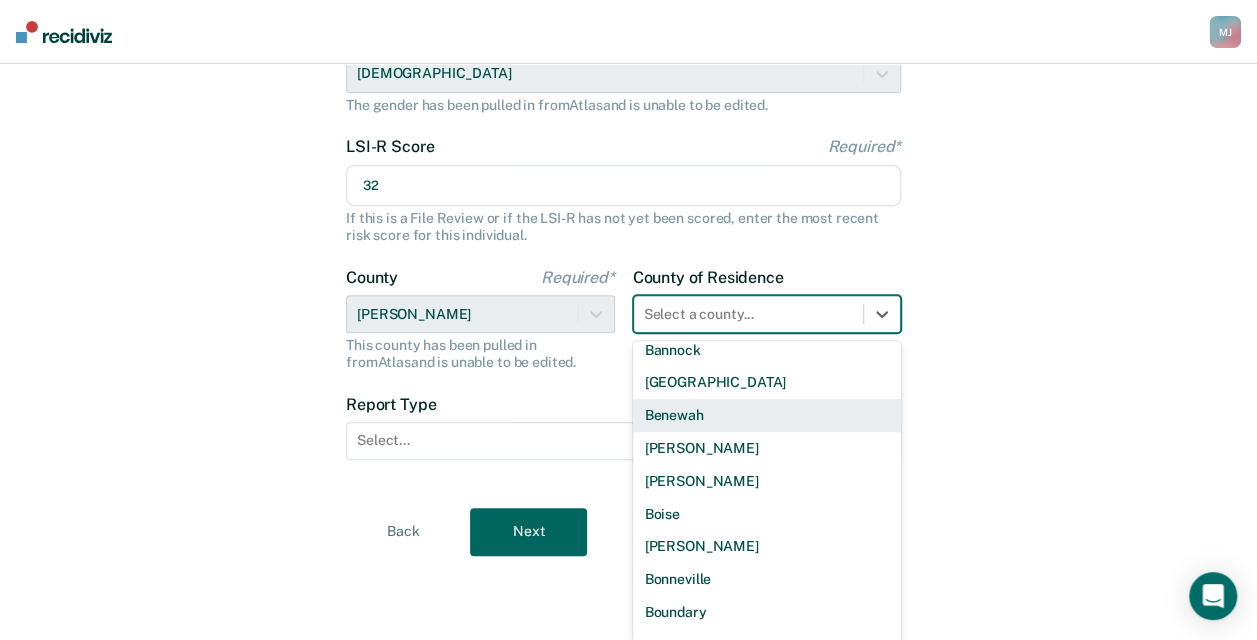 scroll, scrollTop: 100, scrollLeft: 0, axis: vertical 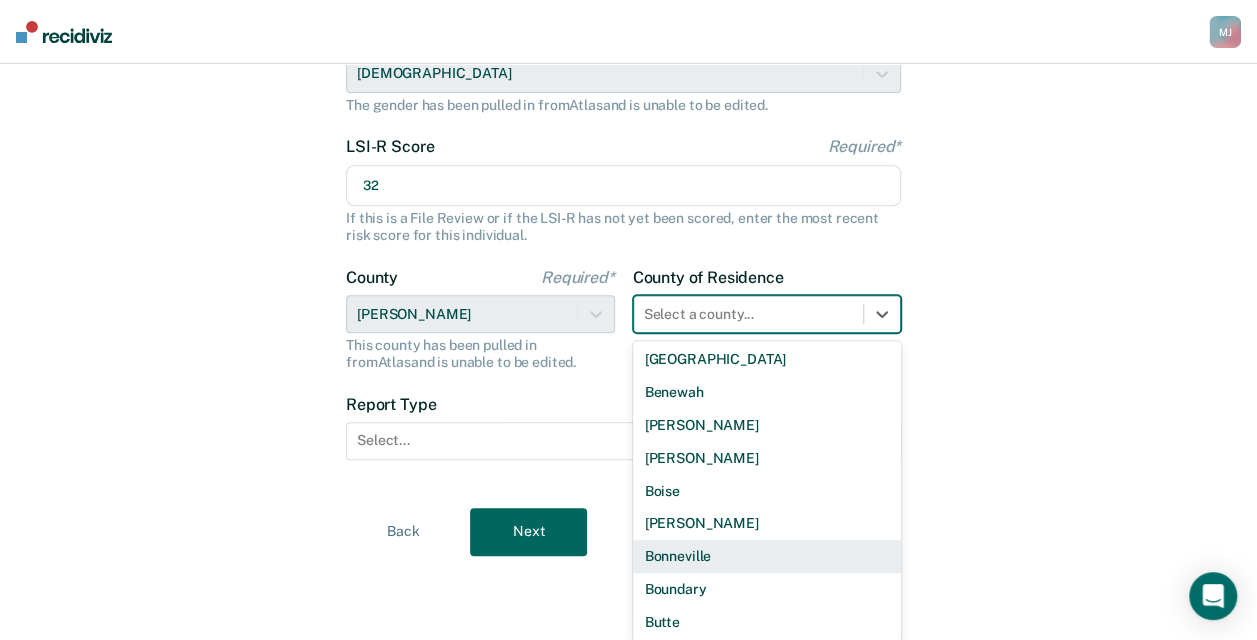 click on "Bonneville" at bounding box center [767, 556] 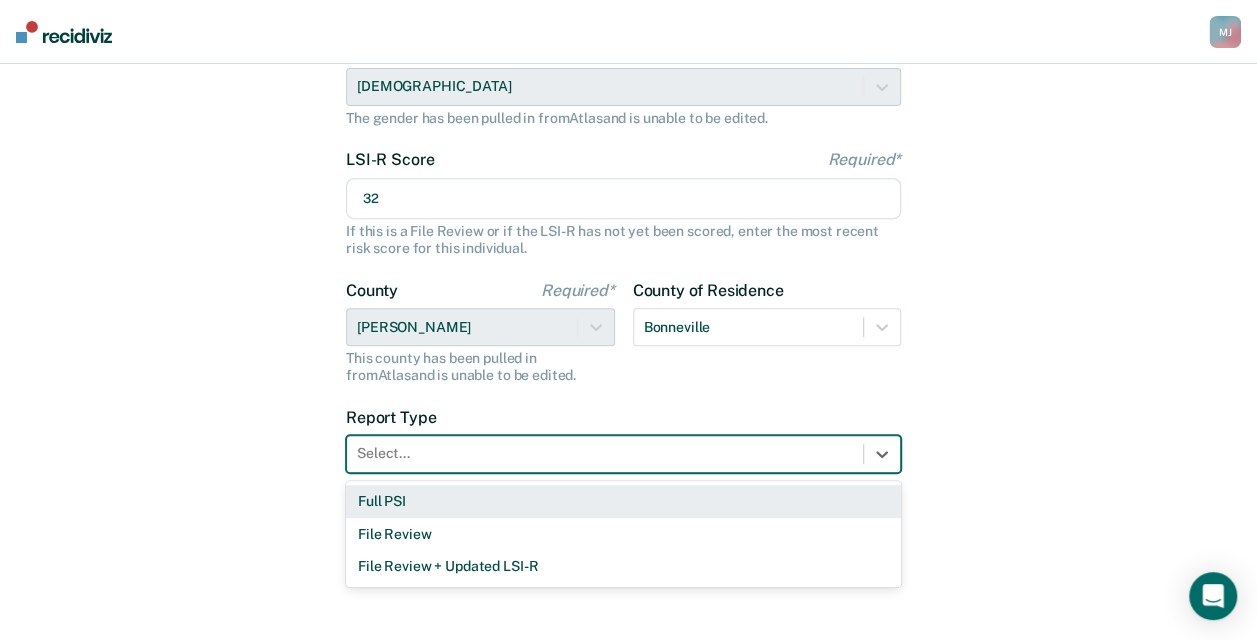 click at bounding box center (605, 453) 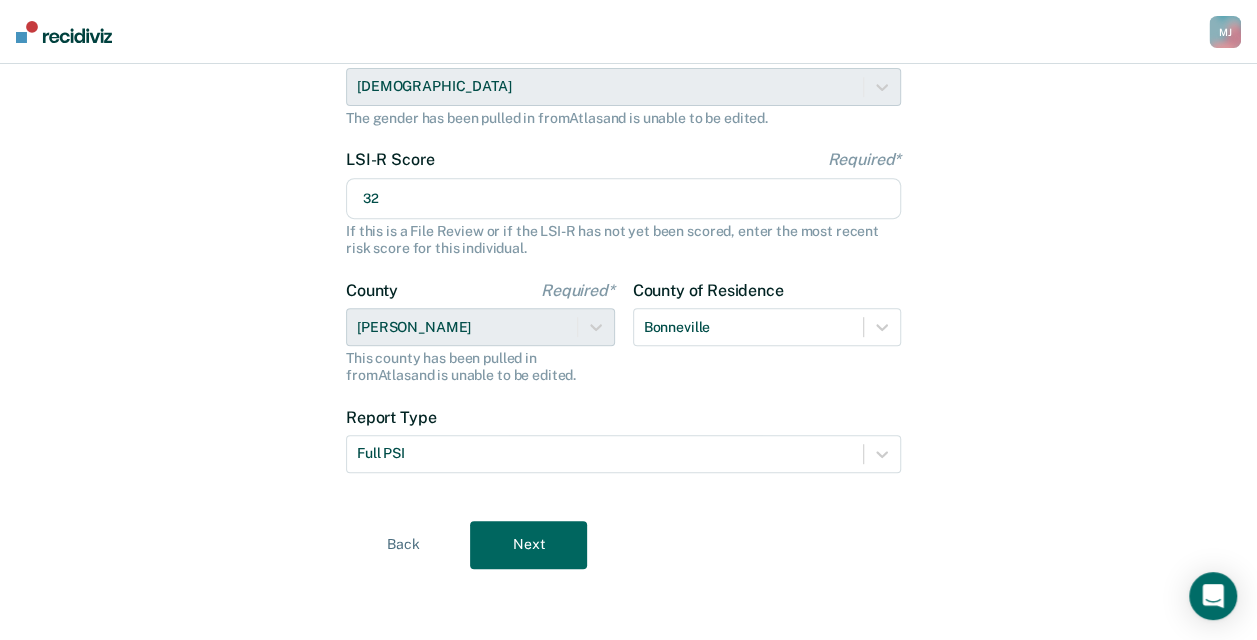 click on "Next" at bounding box center [528, 545] 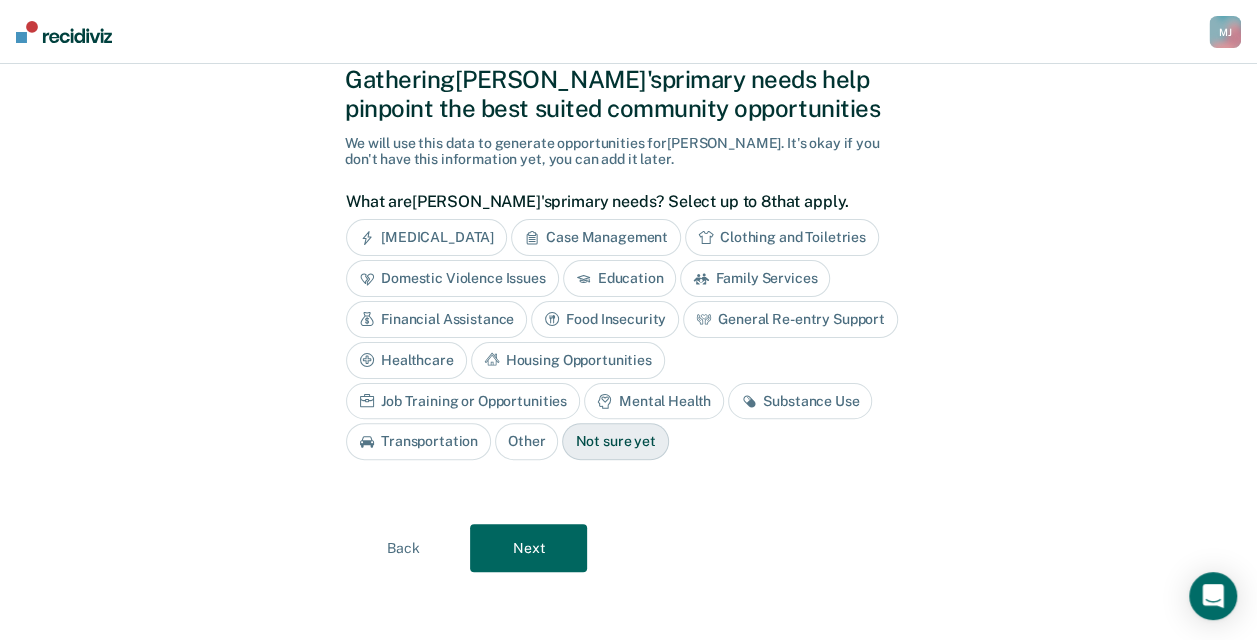 click on "Next" at bounding box center [528, 548] 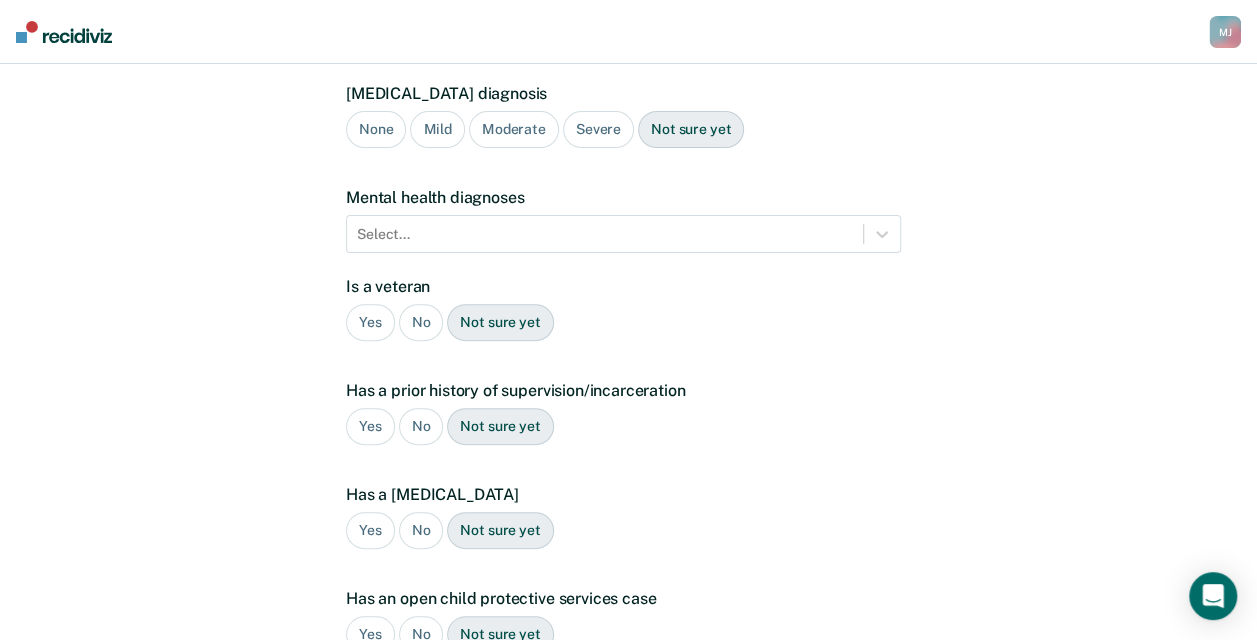 scroll, scrollTop: 476, scrollLeft: 0, axis: vertical 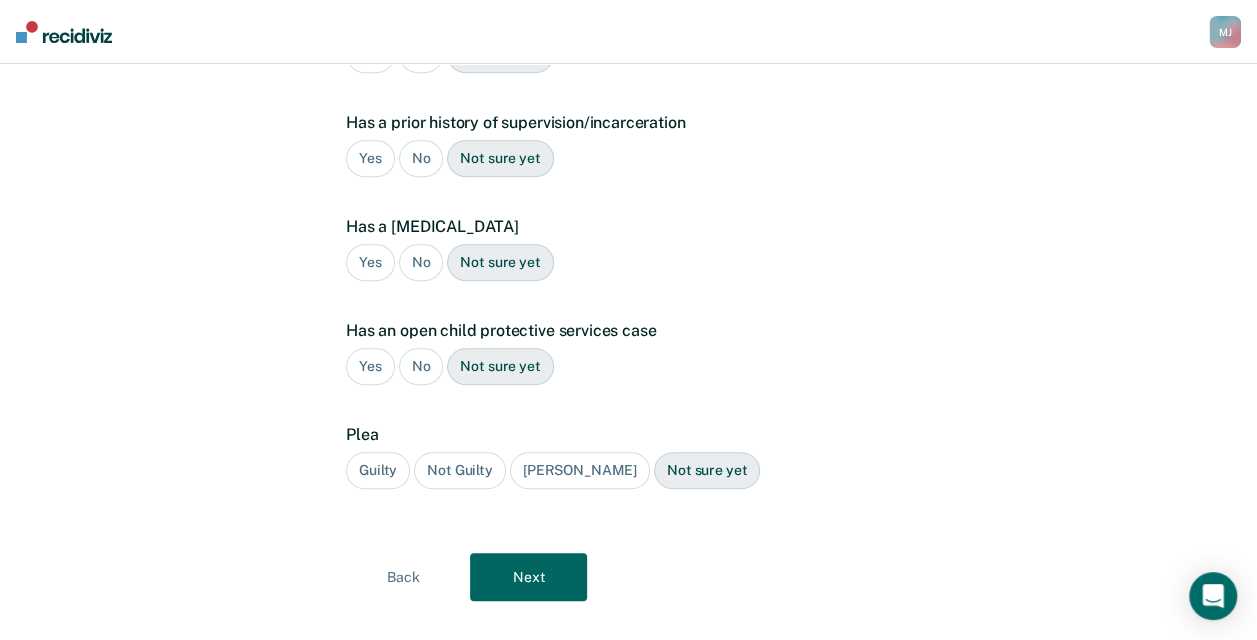 click on "Next" at bounding box center (528, 577) 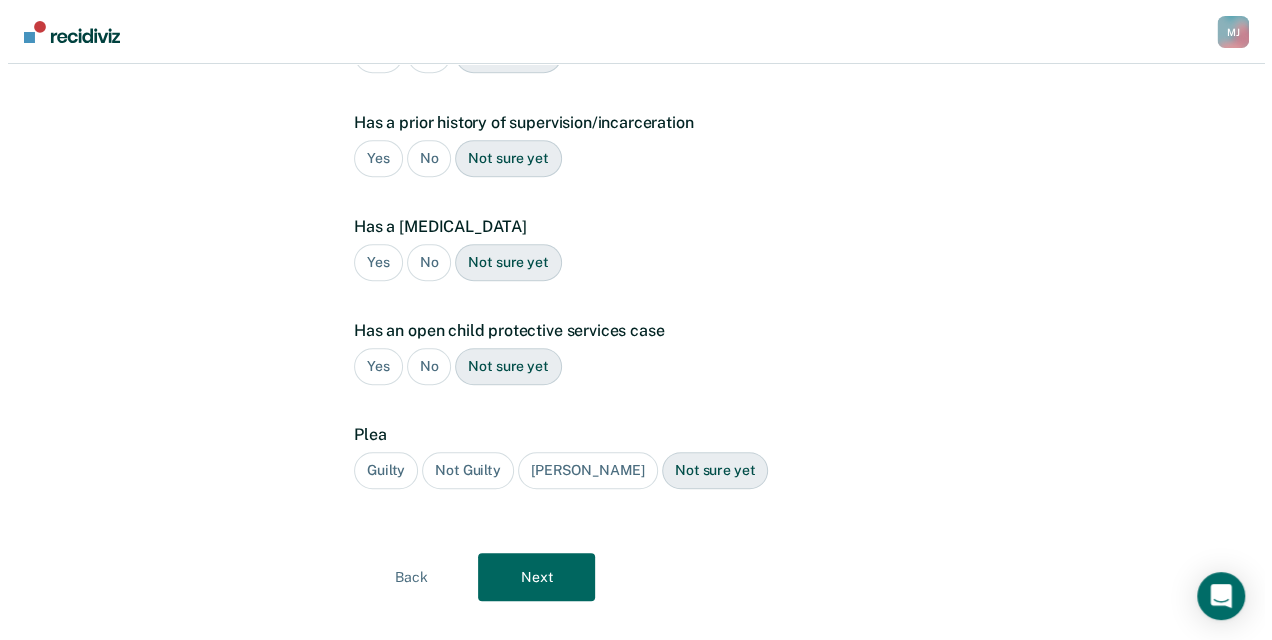 scroll, scrollTop: 0, scrollLeft: 0, axis: both 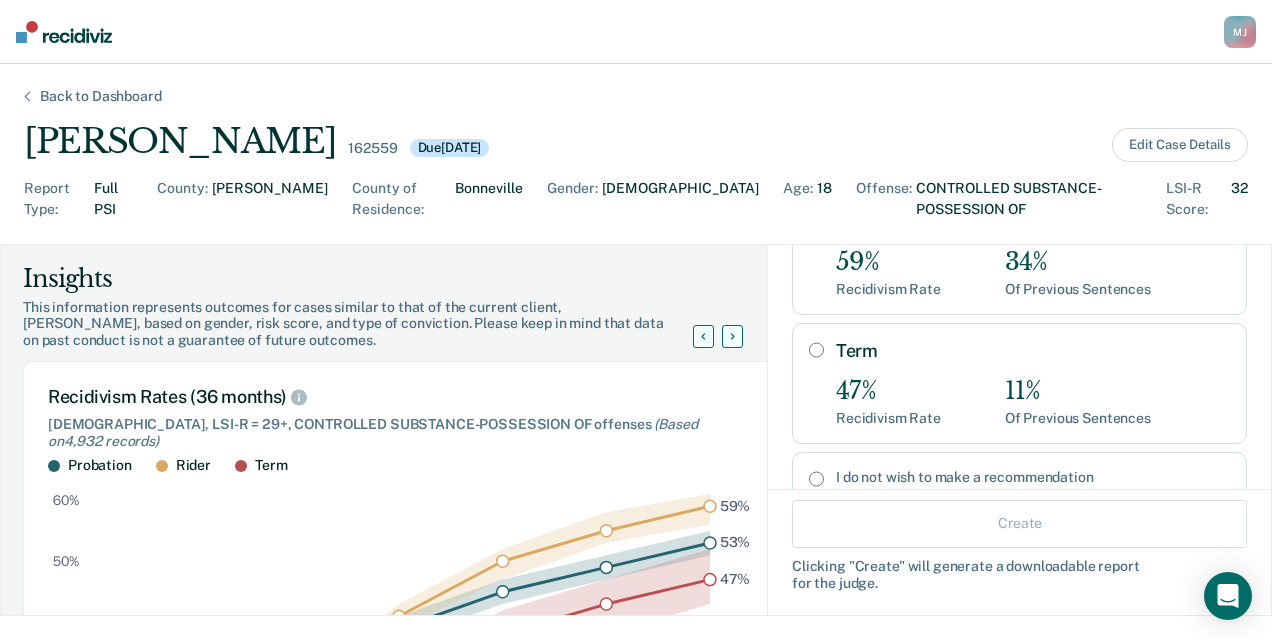 click on "I do not wish to make a recommendation" at bounding box center (1033, 477) 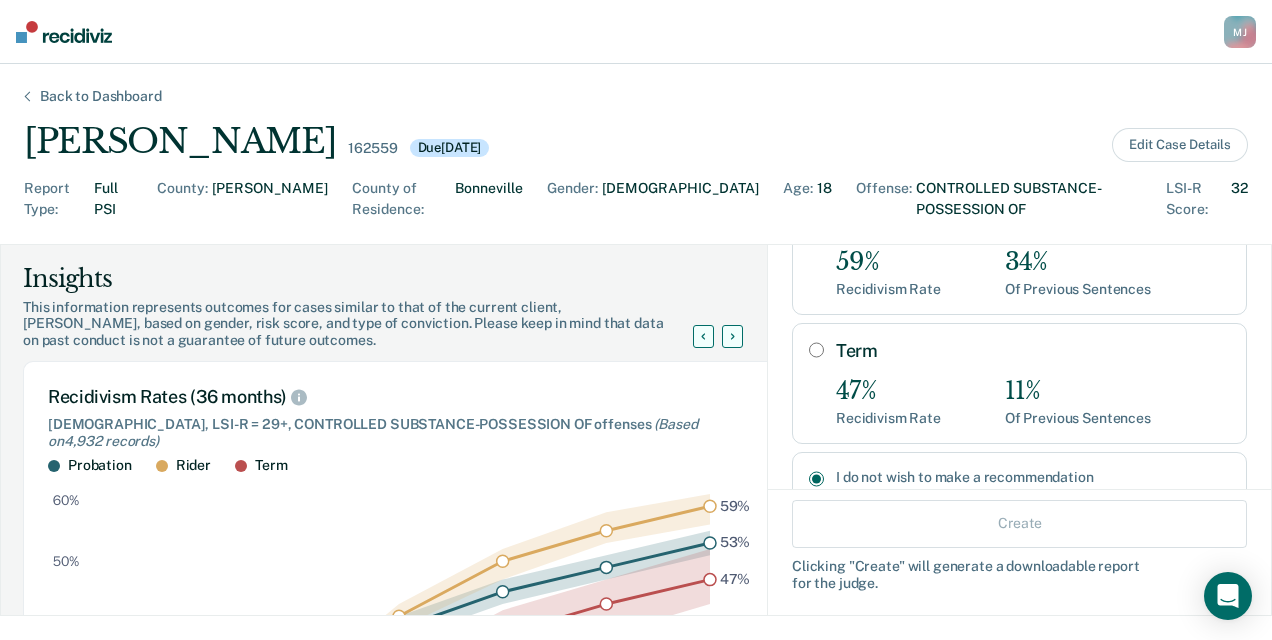 click on "I do not wish to make a recommendation" at bounding box center (816, 479) 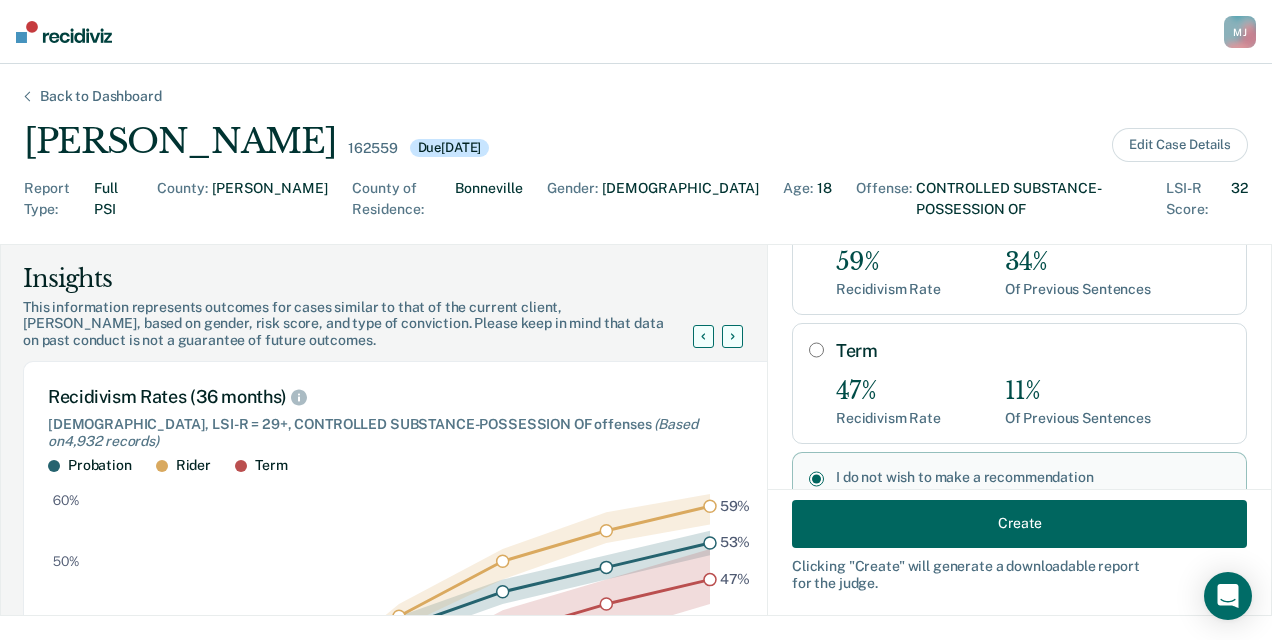 click on "Create" at bounding box center [1019, 523] 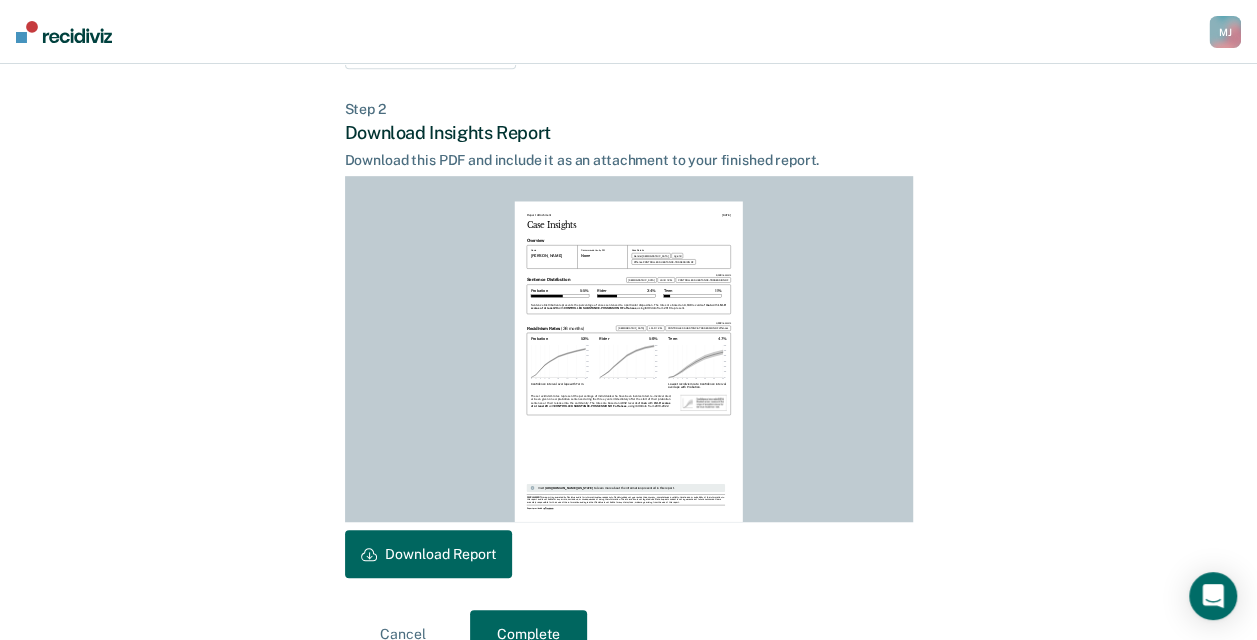 scroll, scrollTop: 500, scrollLeft: 0, axis: vertical 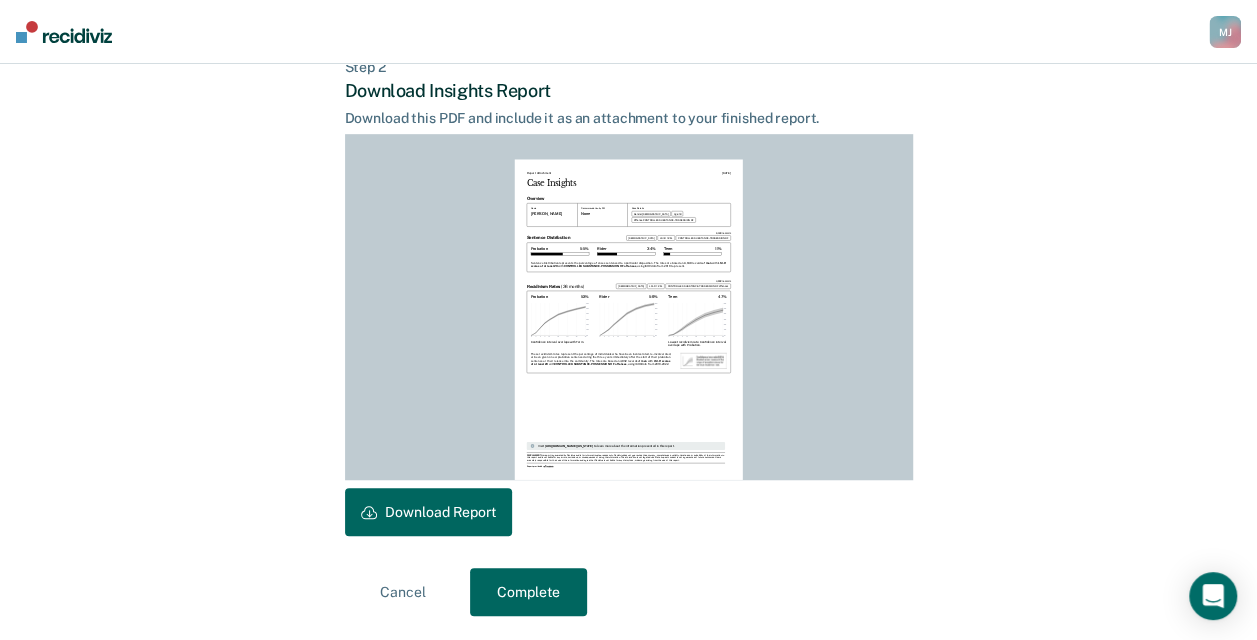 click on "Download Report" at bounding box center [428, 512] 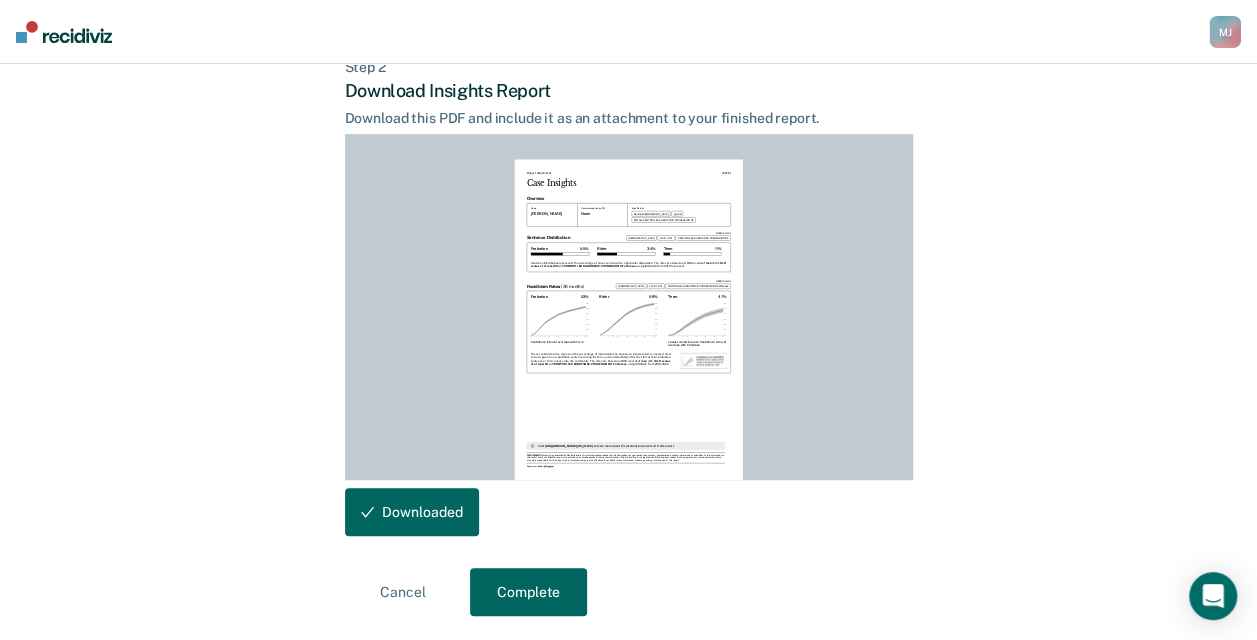 scroll, scrollTop: 0, scrollLeft: 0, axis: both 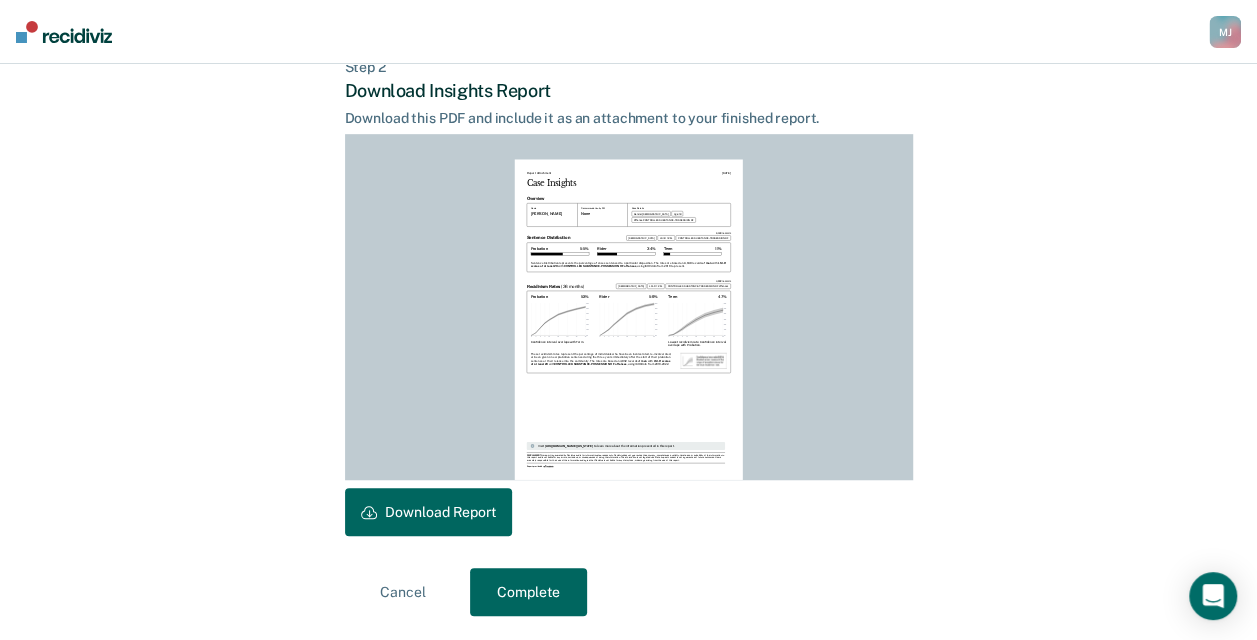 click on "Complete" at bounding box center [528, 592] 